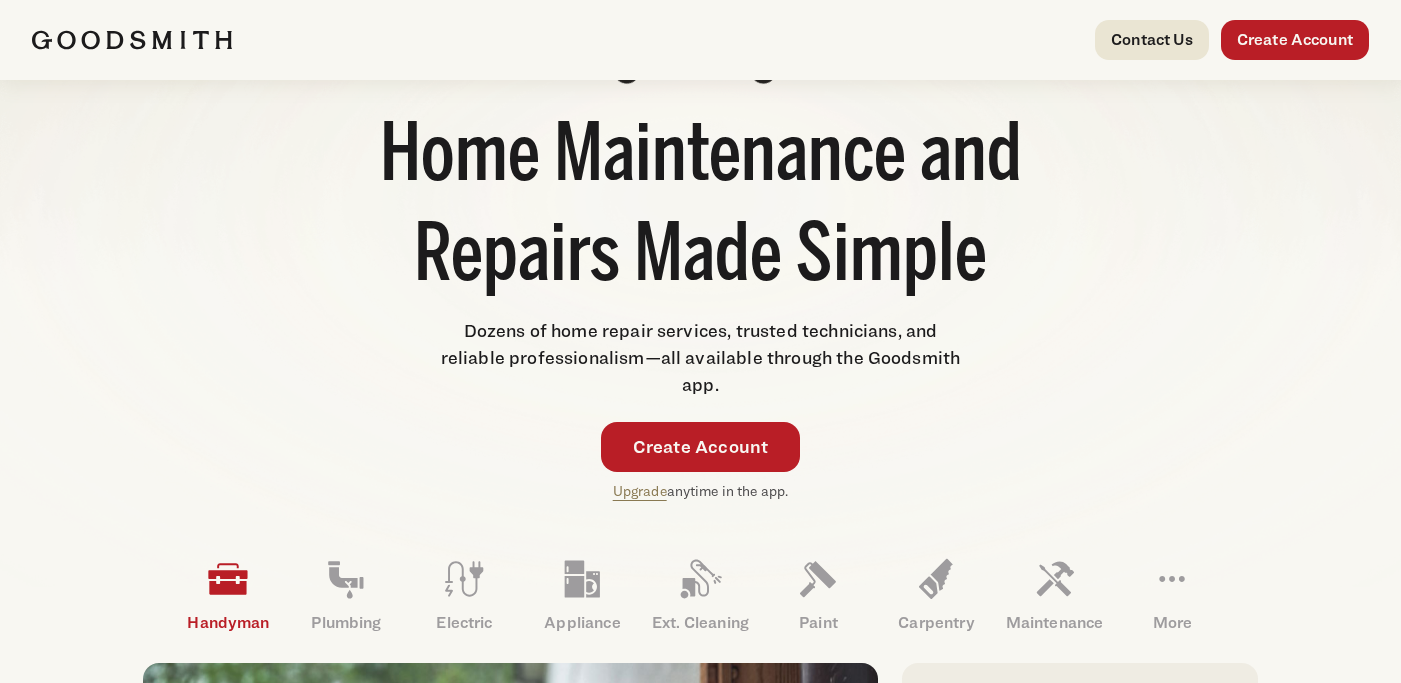 scroll, scrollTop: 0, scrollLeft: 0, axis: both 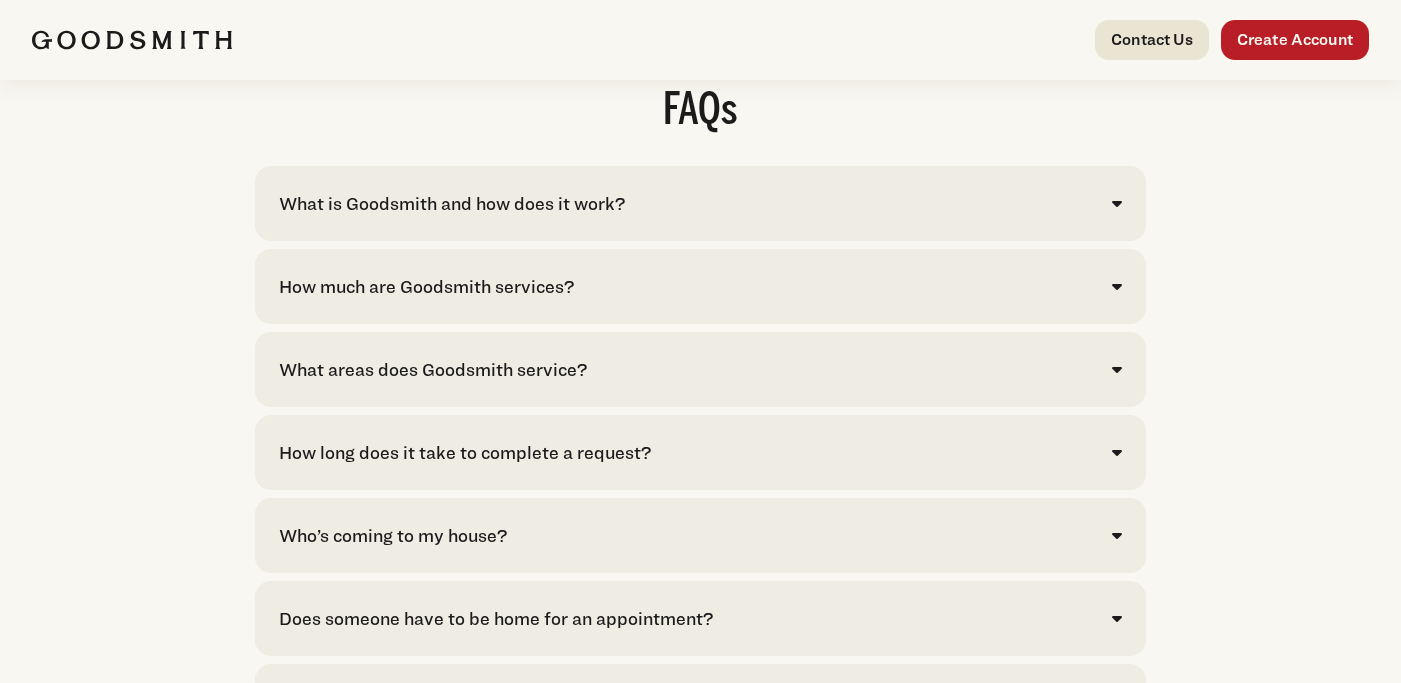 click on "How much are Goodsmith services?
Click here  to see pricing for our most common services and hourly rates. Ultimately, however, pricing depends on the scope of your request and the information you provide (pictures are the best!)." at bounding box center [700, 286] 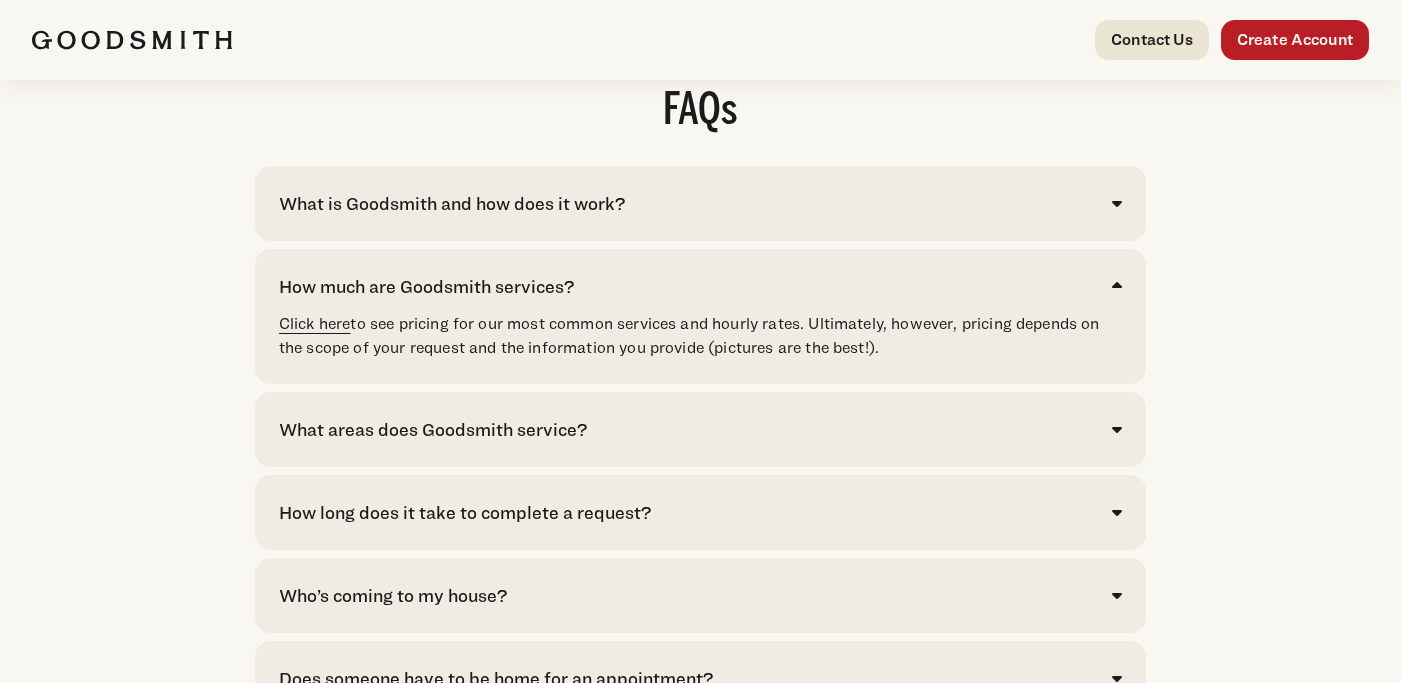 click on "Click here" at bounding box center [315, 323] 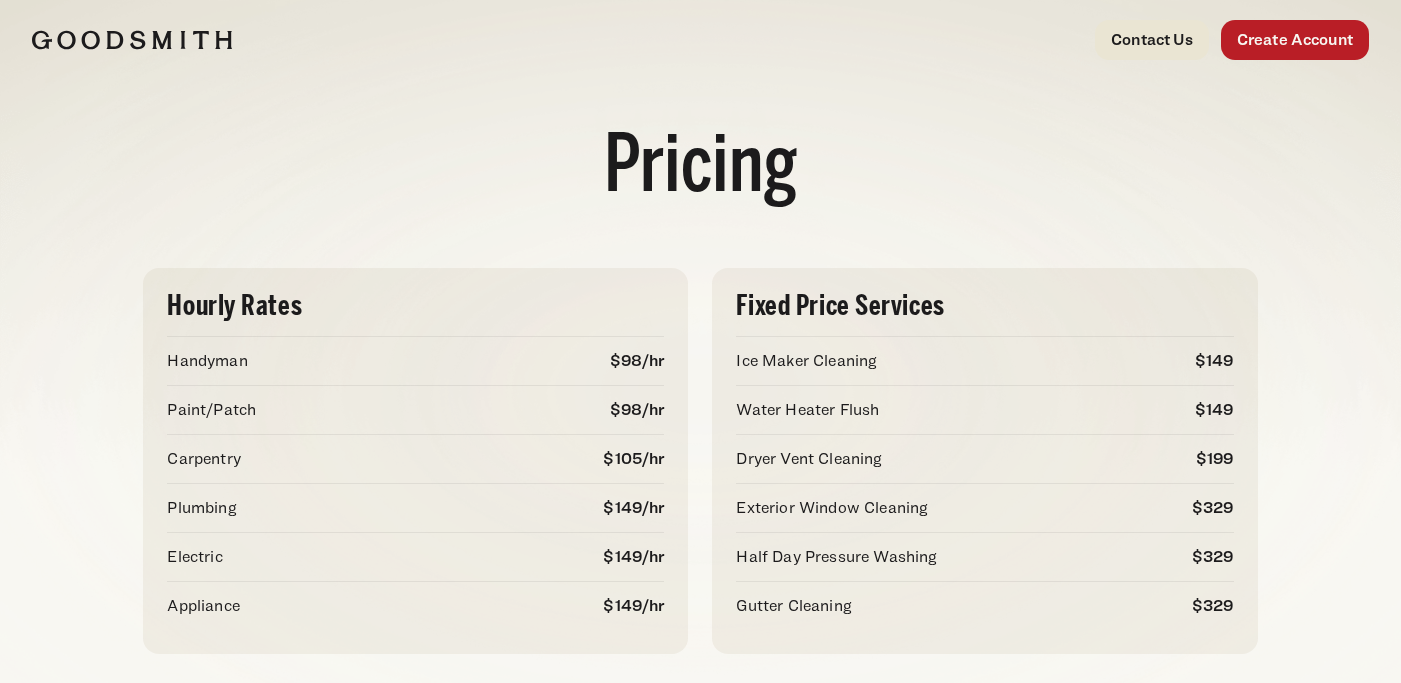 scroll, scrollTop: 0, scrollLeft: 0, axis: both 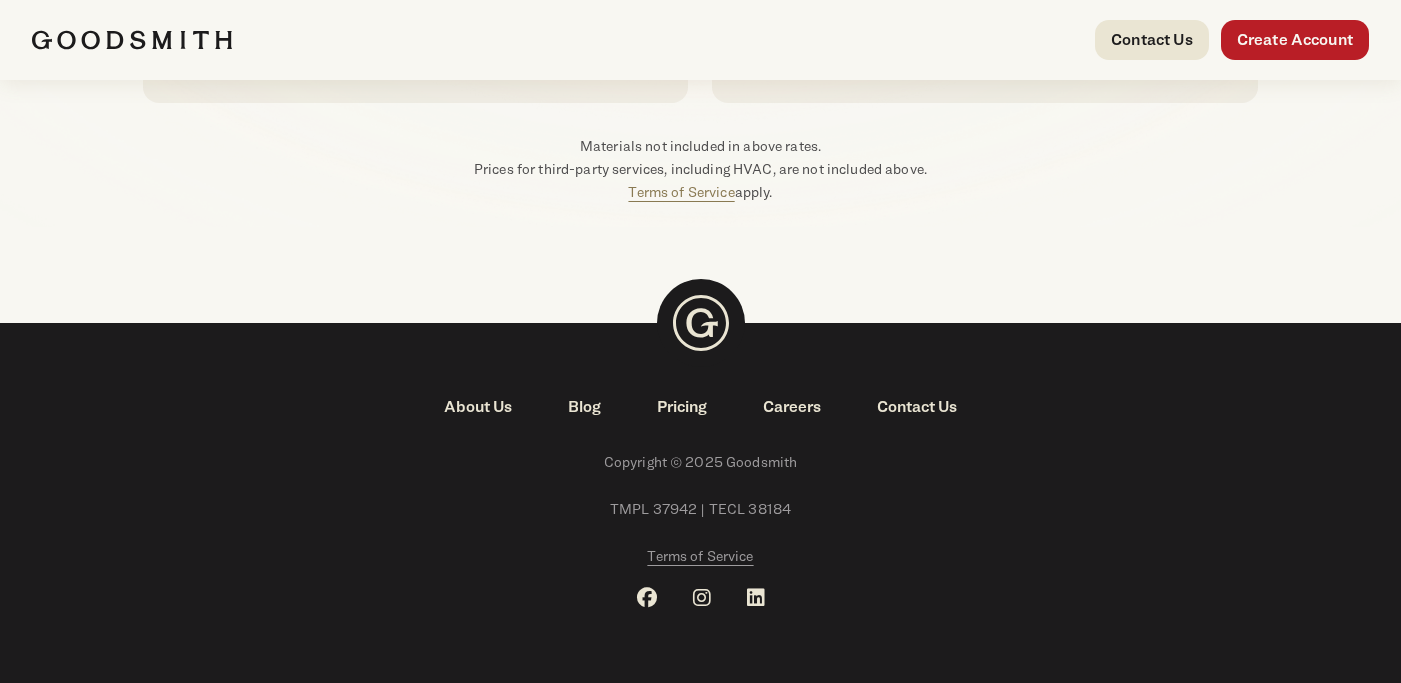 click on "Pricing" at bounding box center (682, 407) 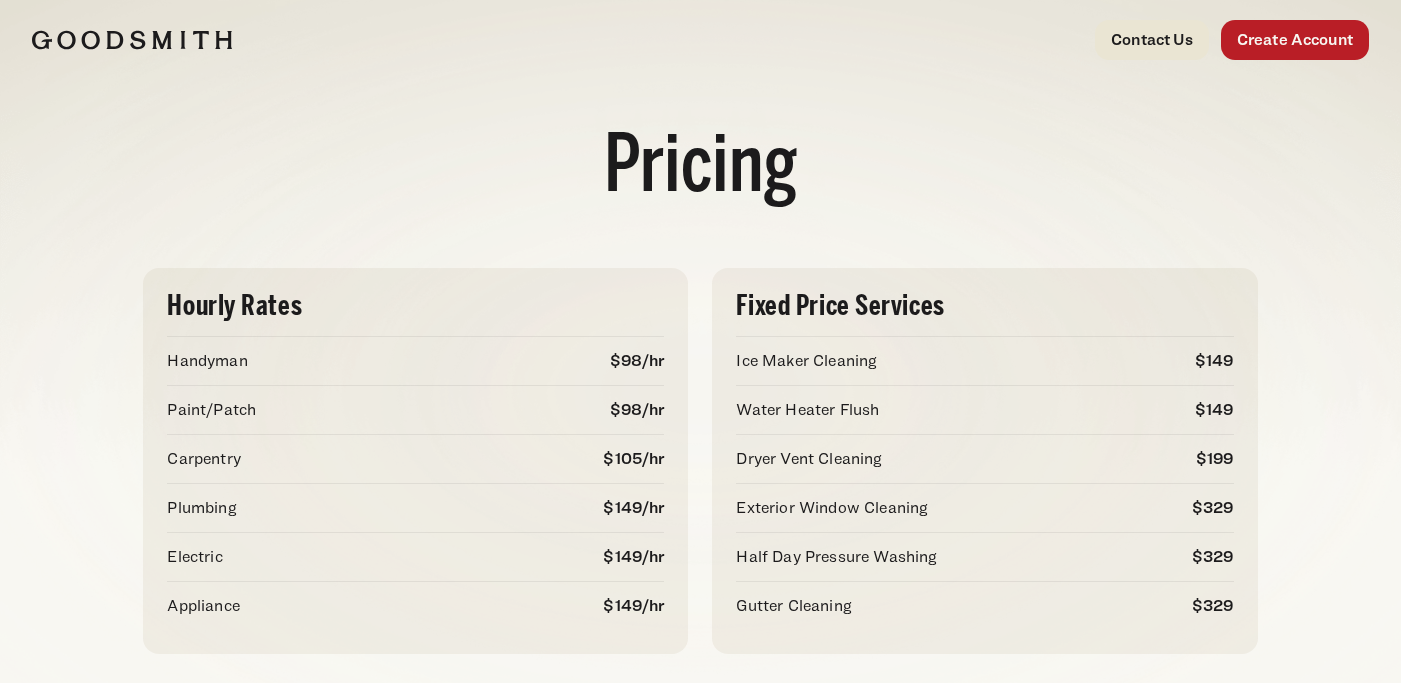 scroll, scrollTop: 0, scrollLeft: 0, axis: both 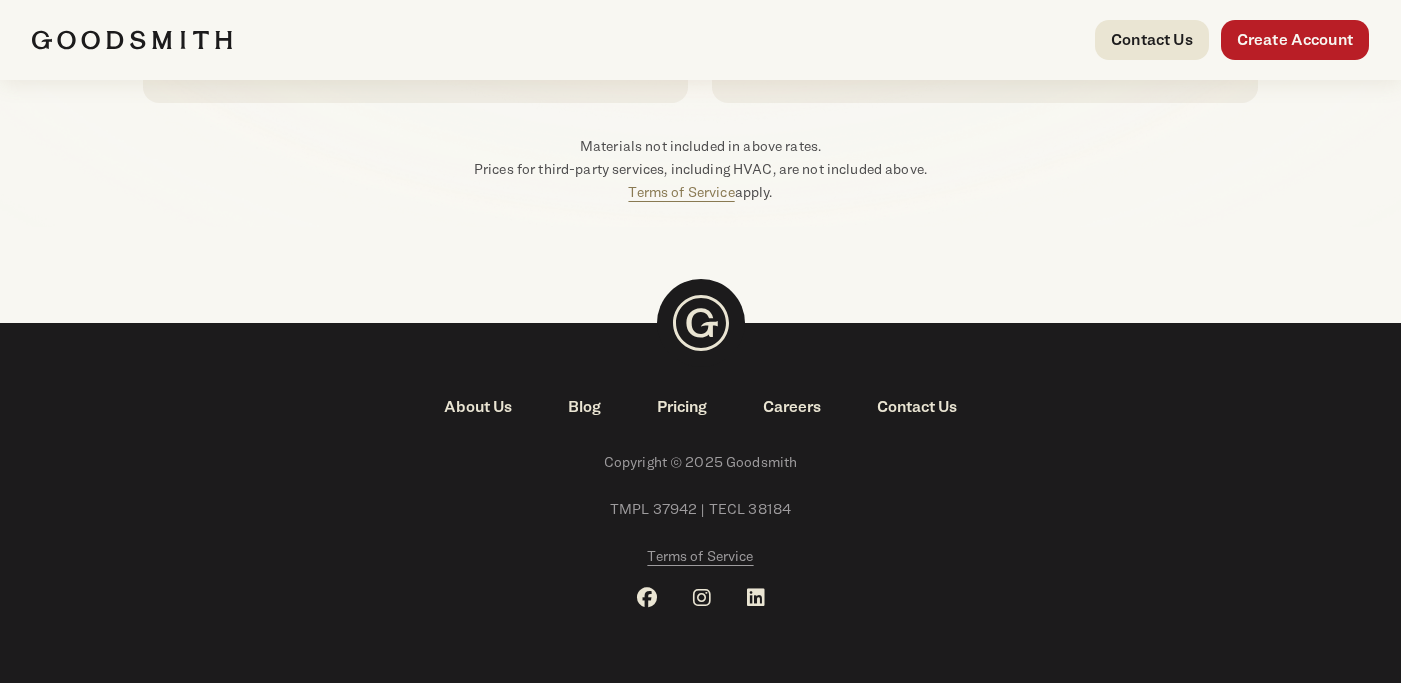 click on "Contact Us" at bounding box center [917, 407] 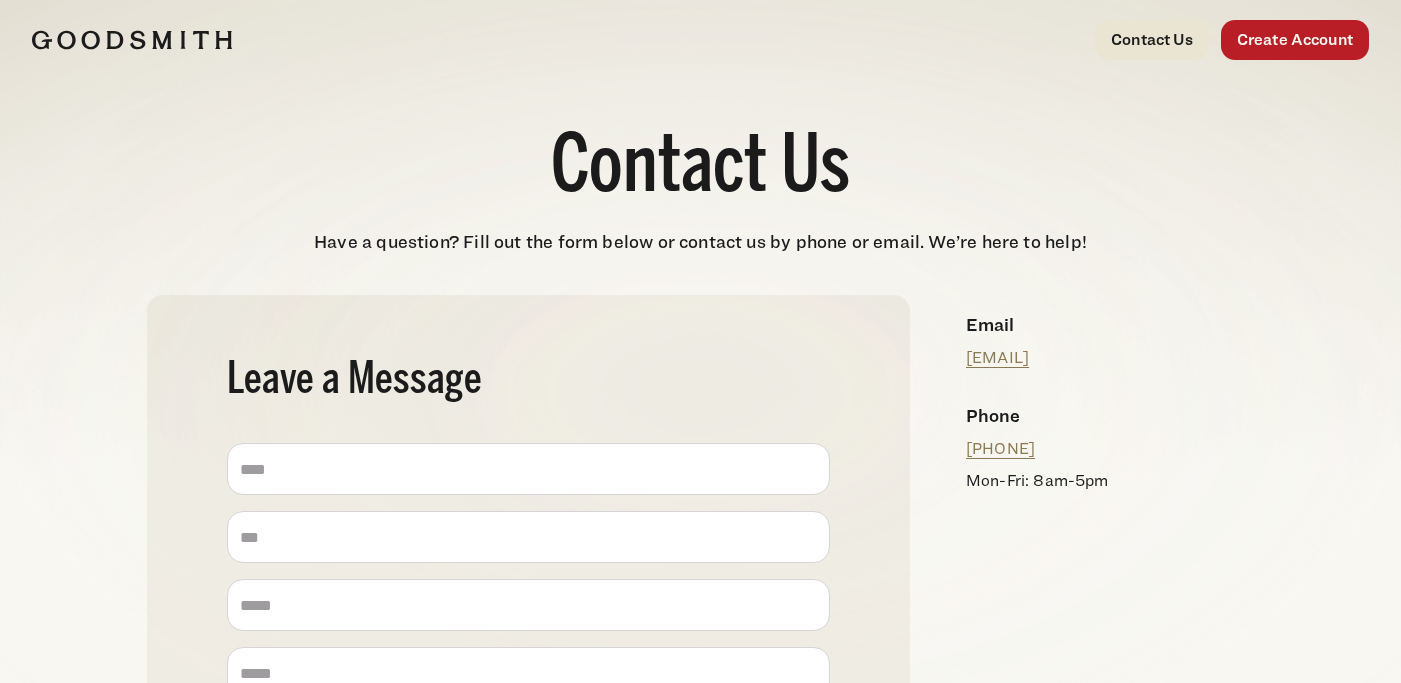 scroll, scrollTop: 0, scrollLeft: 0, axis: both 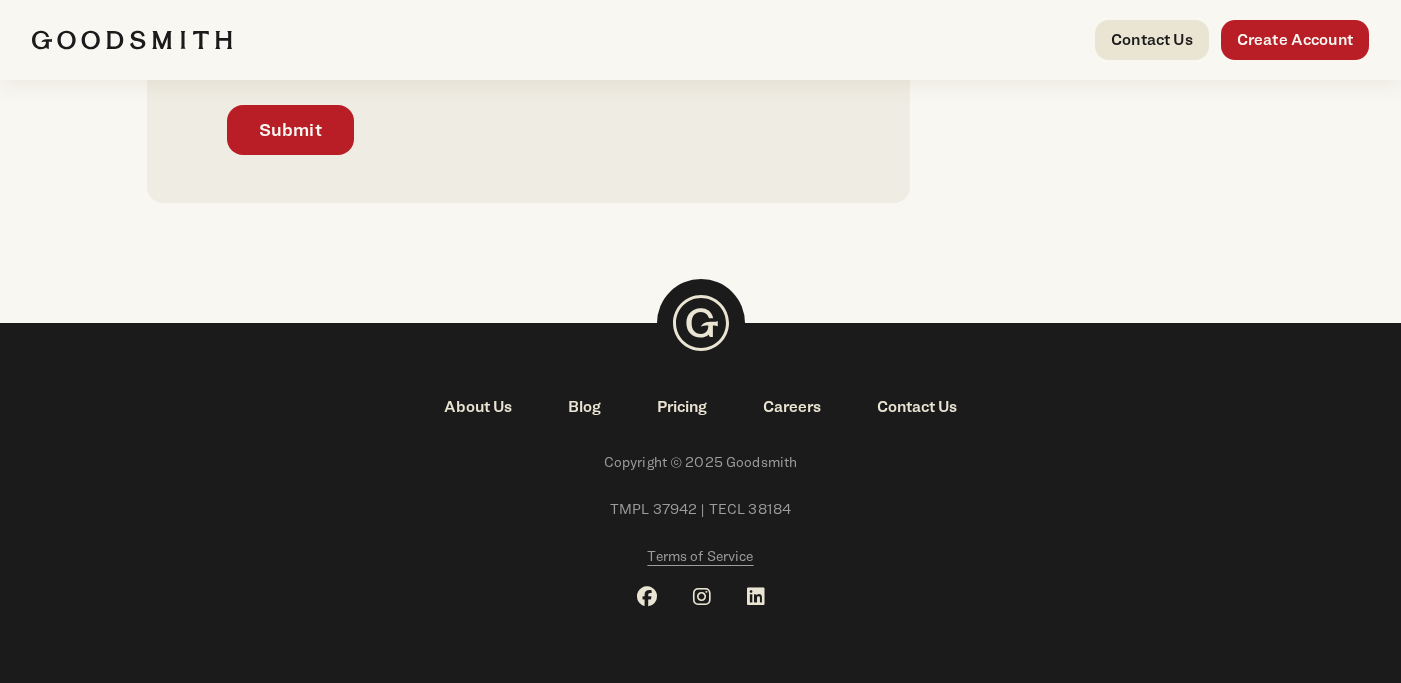 click on "Pricing" at bounding box center [682, 407] 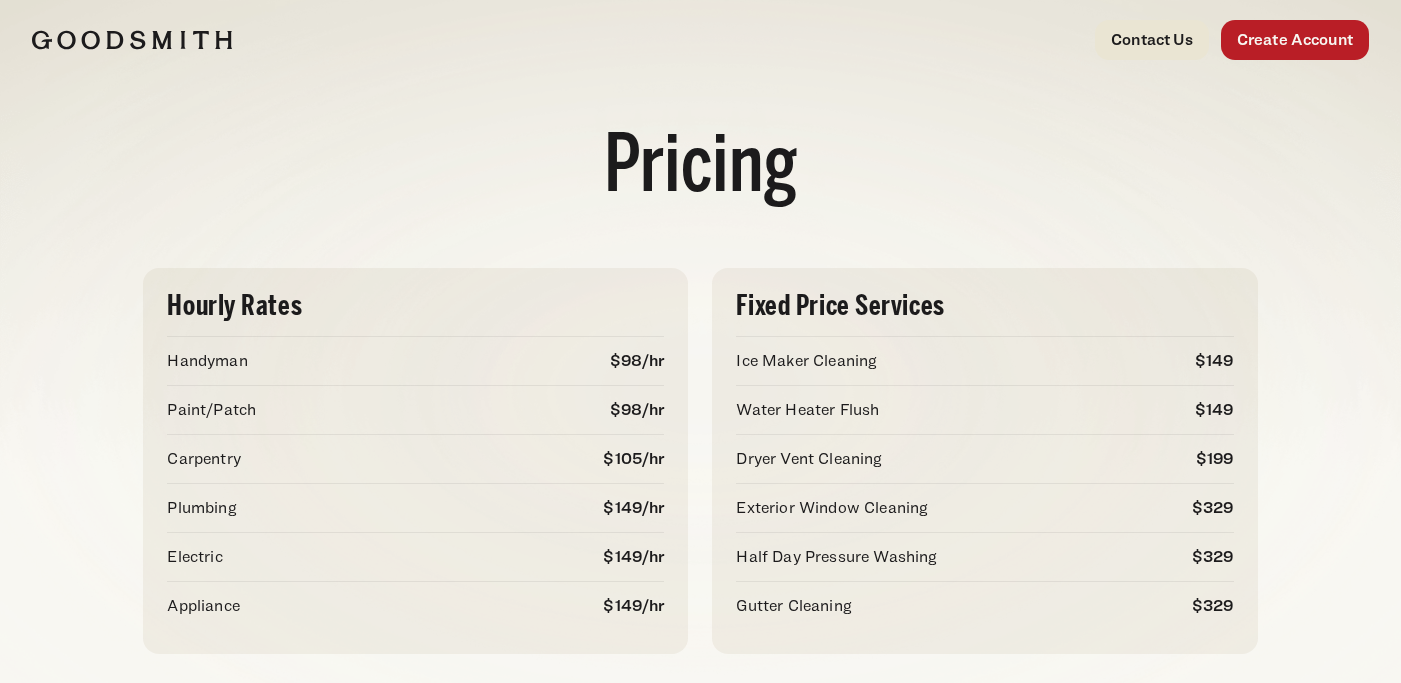 scroll, scrollTop: 0, scrollLeft: 0, axis: both 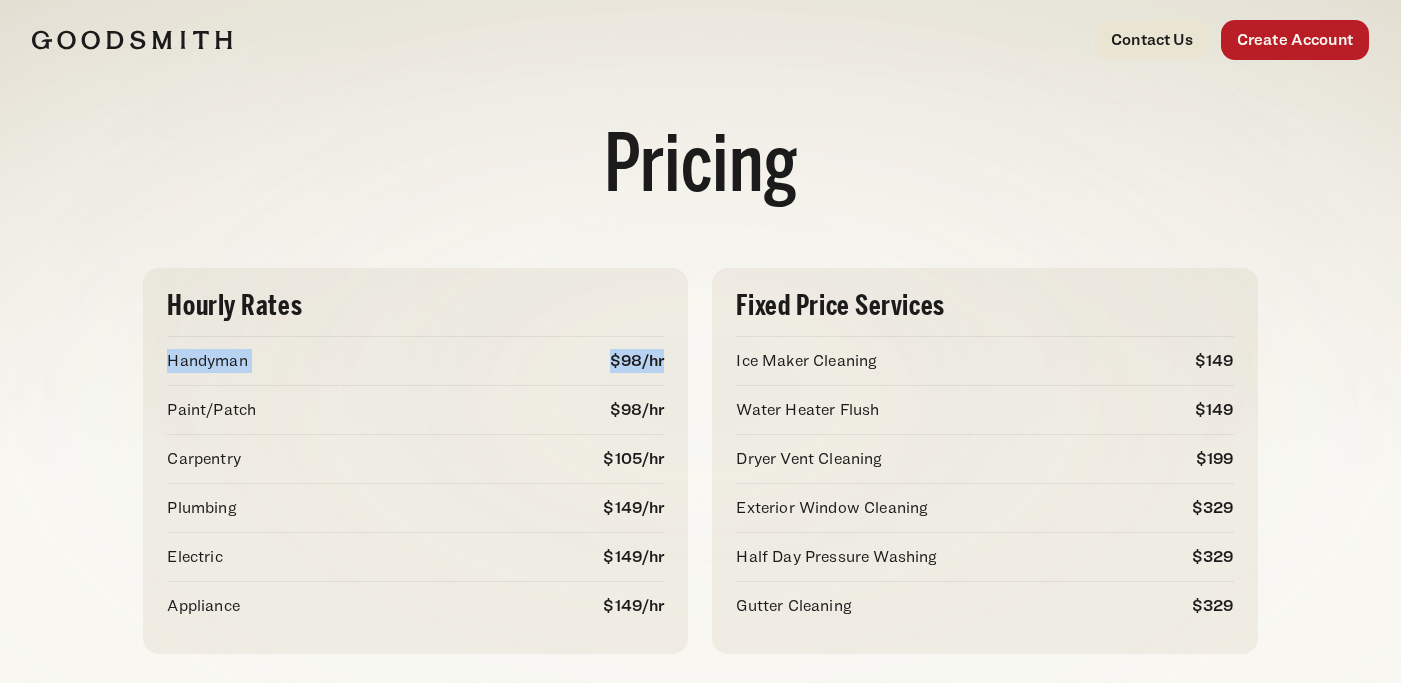 drag, startPoint x: 170, startPoint y: 359, endPoint x: 684, endPoint y: 384, distance: 514.6076 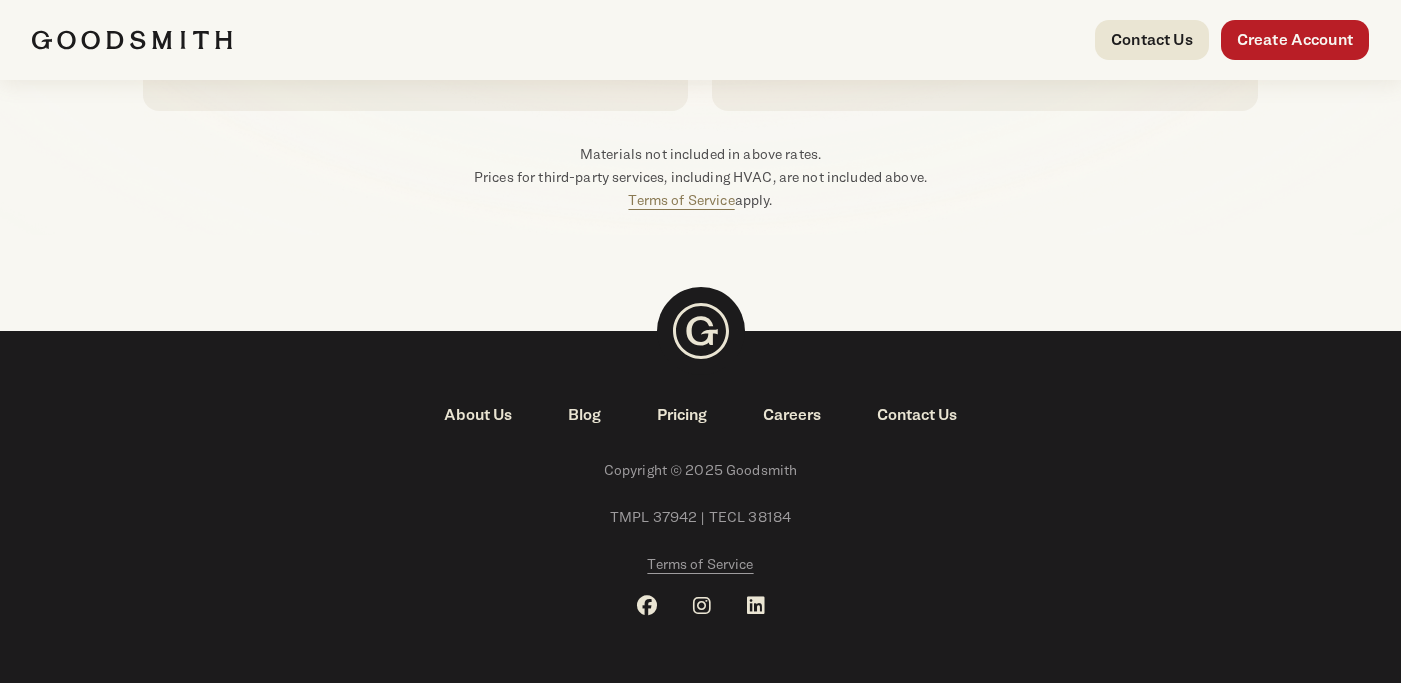 scroll, scrollTop: 551, scrollLeft: 0, axis: vertical 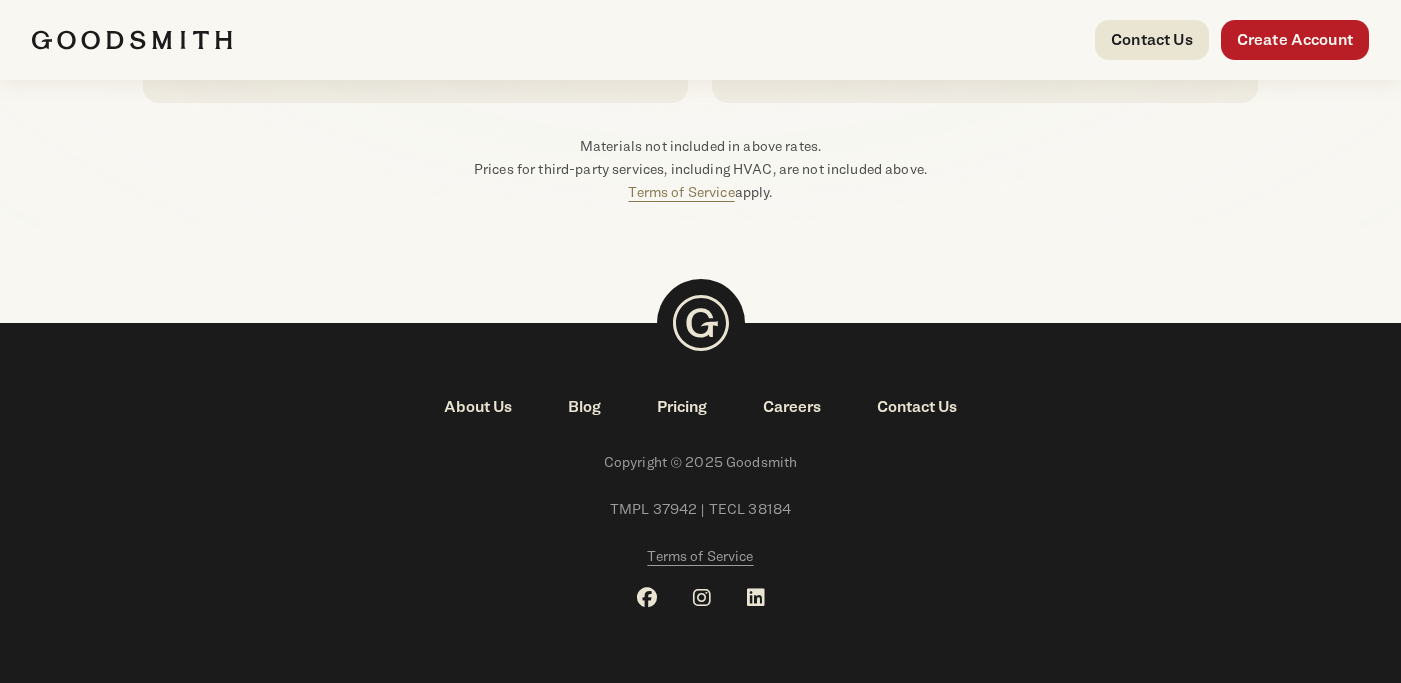 click on "About Us" at bounding box center (478, 407) 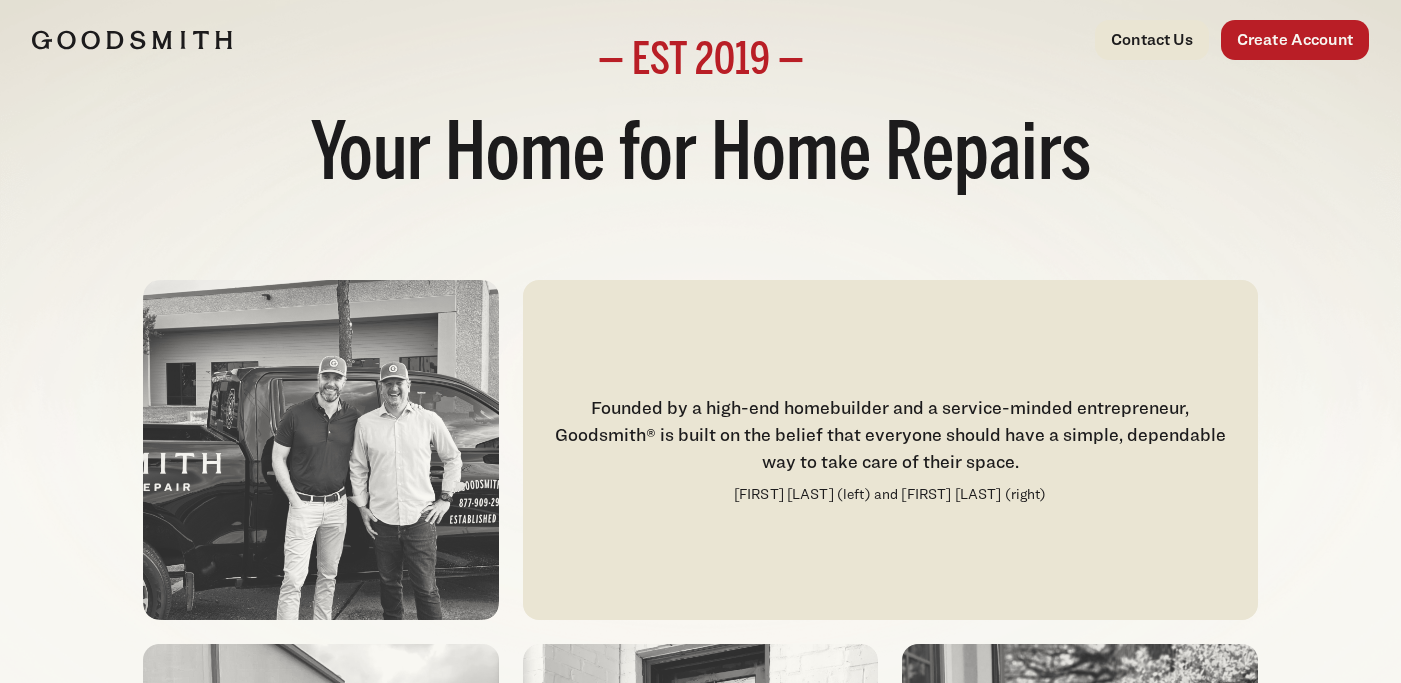 scroll, scrollTop: 0, scrollLeft: 0, axis: both 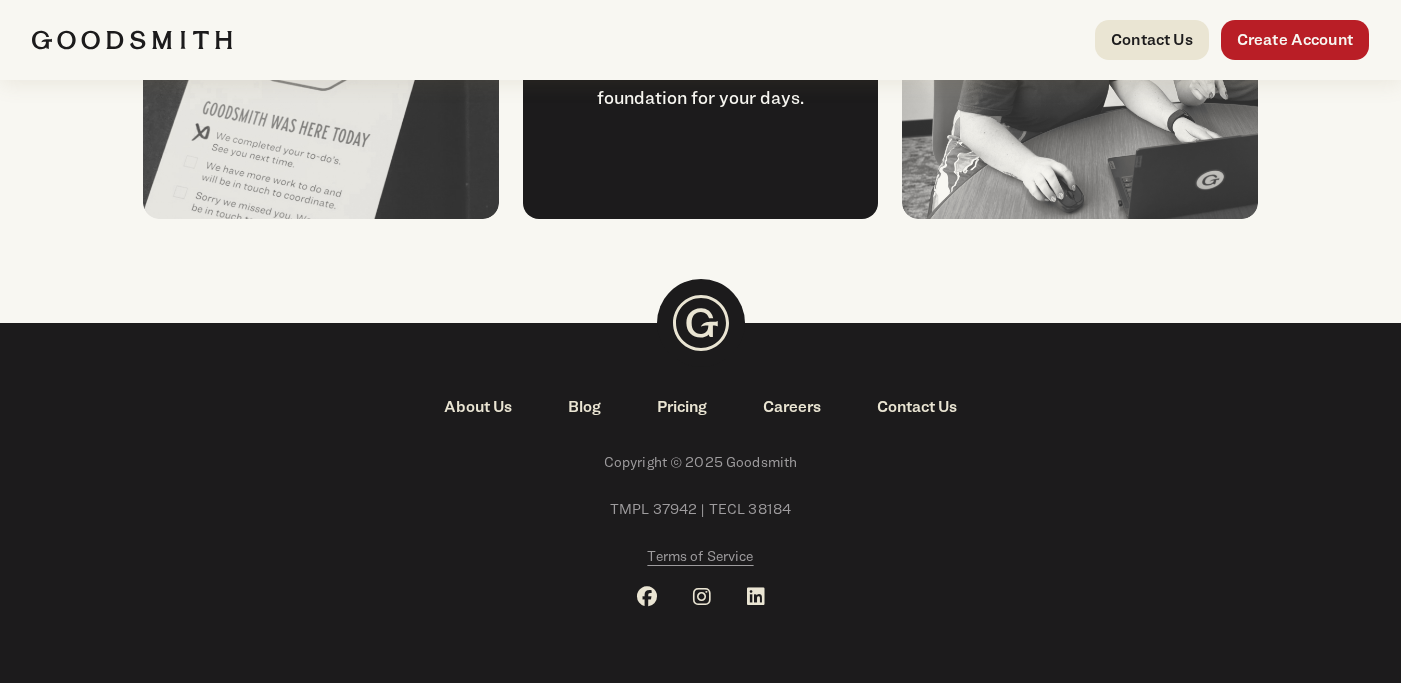 click on "Pricing" at bounding box center (682, 407) 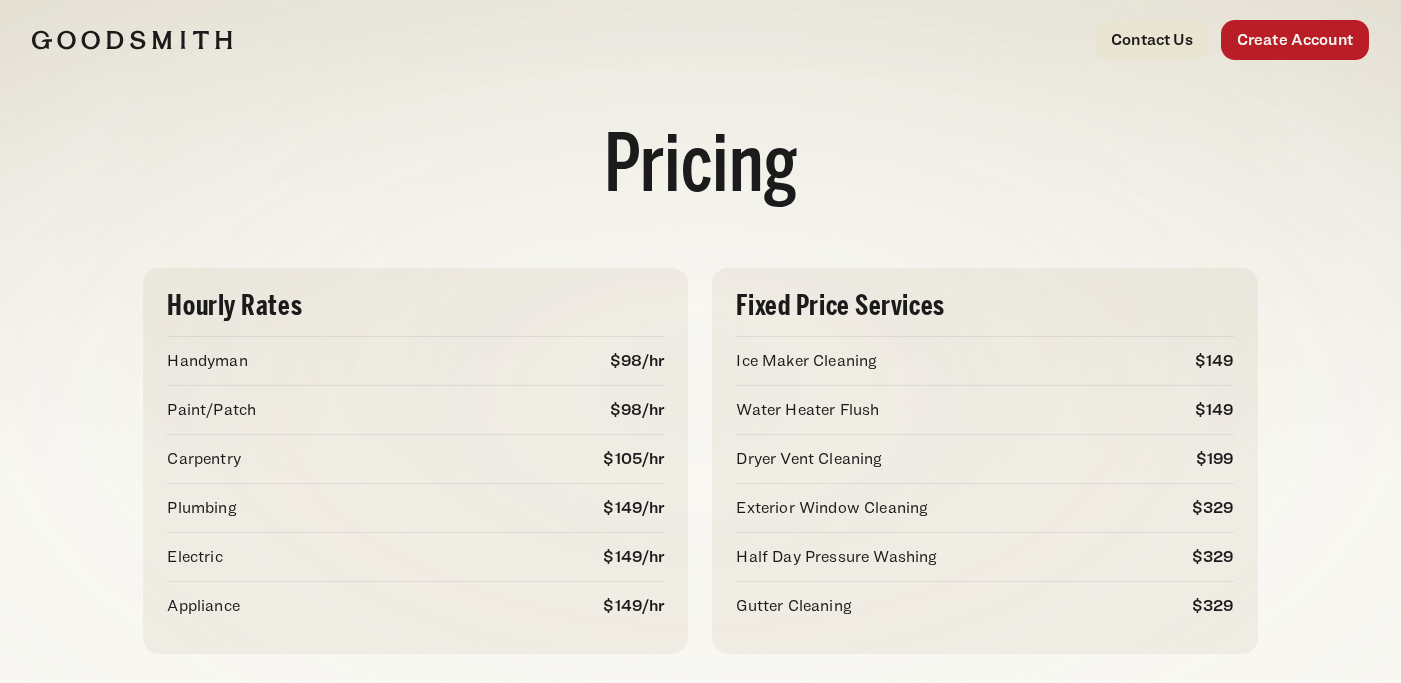 scroll, scrollTop: 0, scrollLeft: 0, axis: both 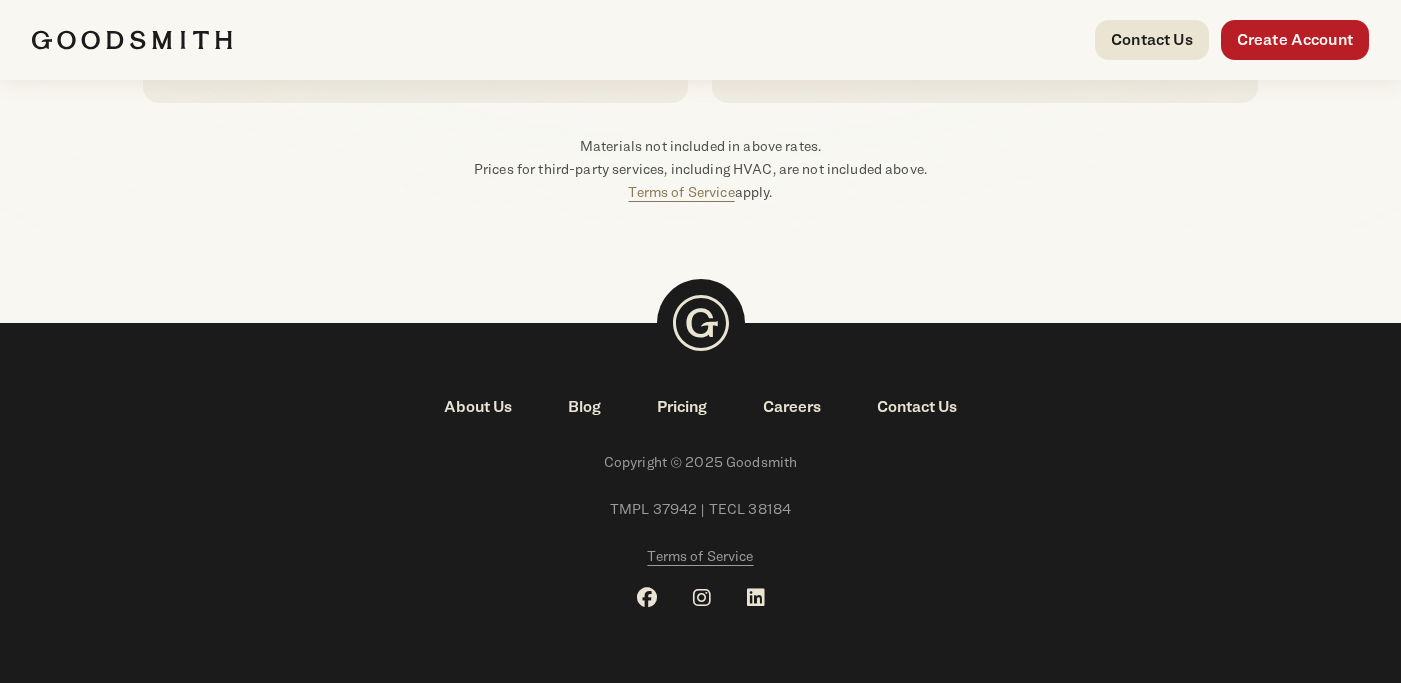 click on "Blog" at bounding box center (584, 407) 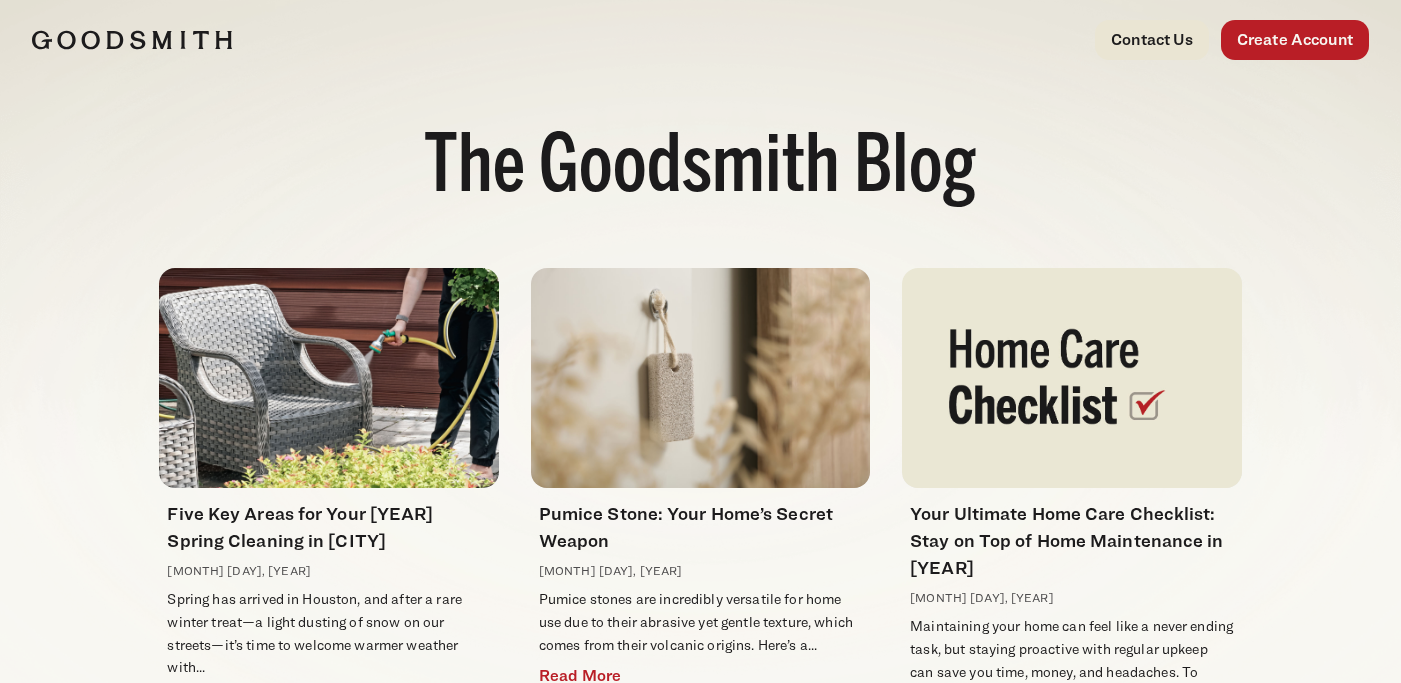 scroll, scrollTop: 0, scrollLeft: 0, axis: both 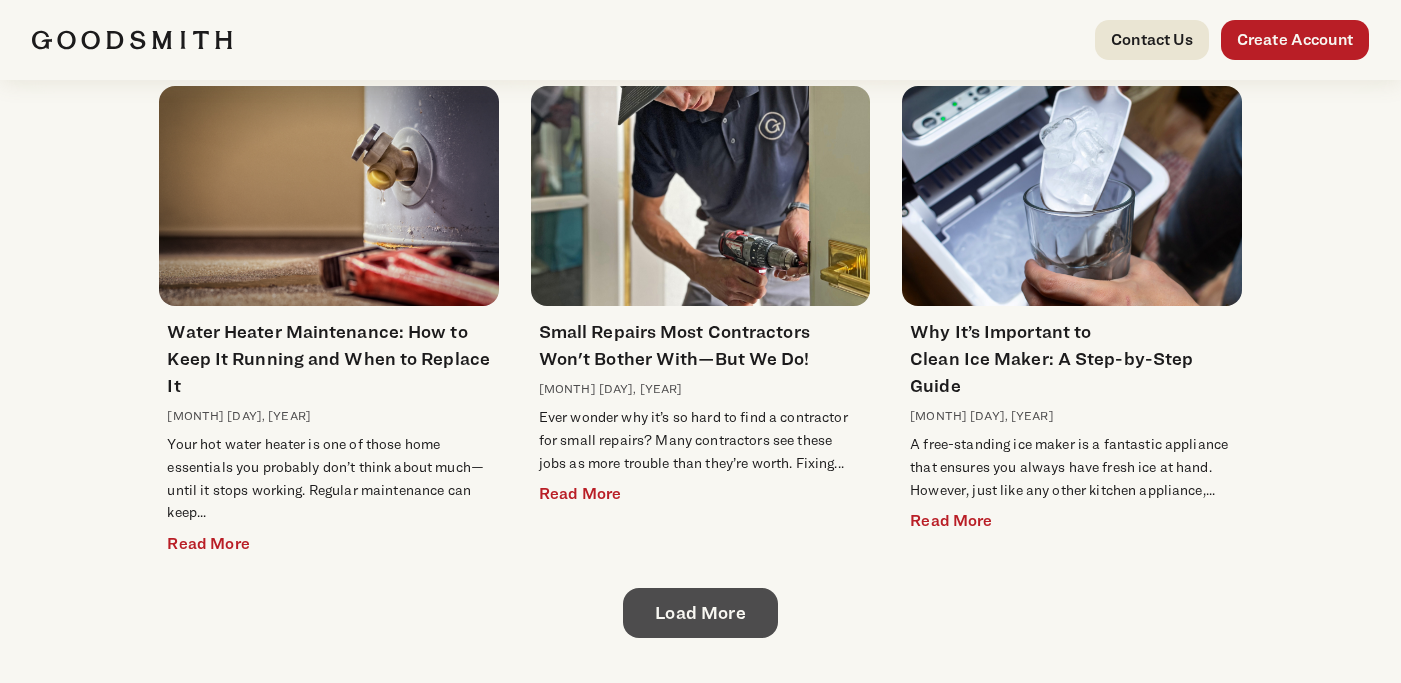 click on "Load More" at bounding box center [700, 613] 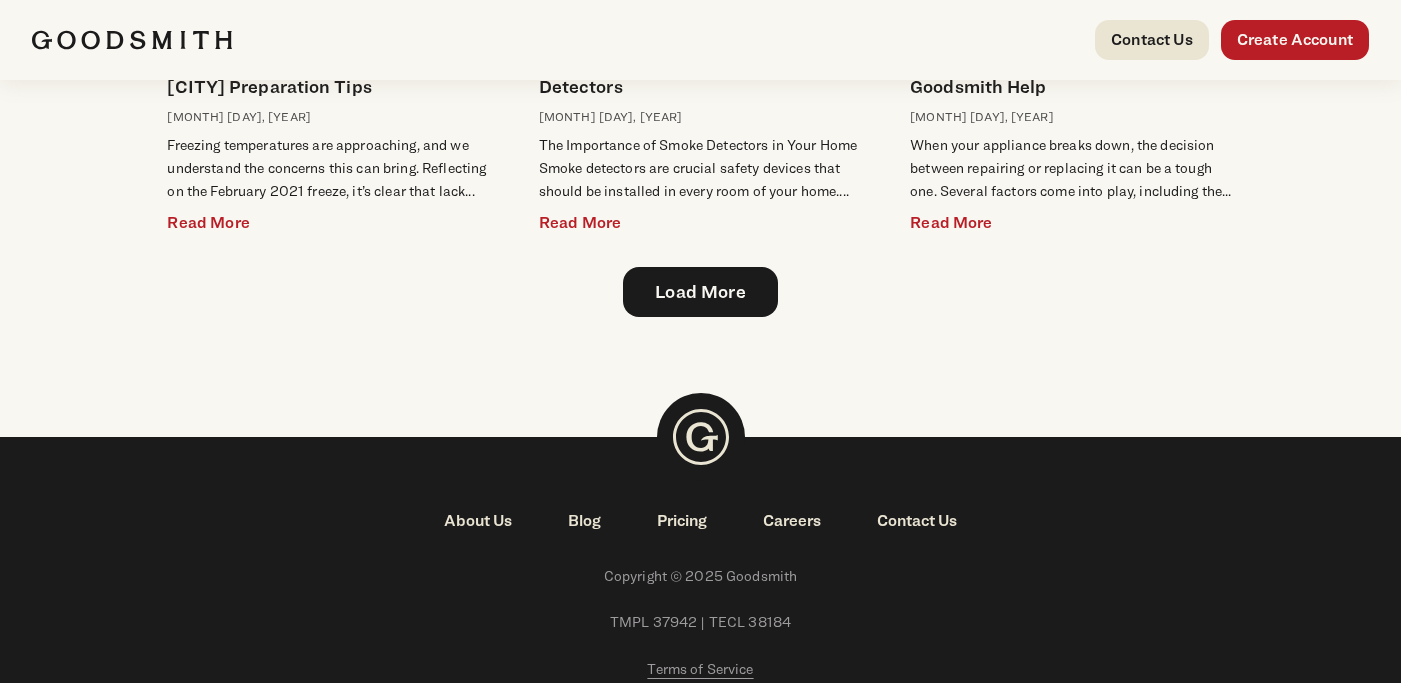 scroll, scrollTop: 2073, scrollLeft: 0, axis: vertical 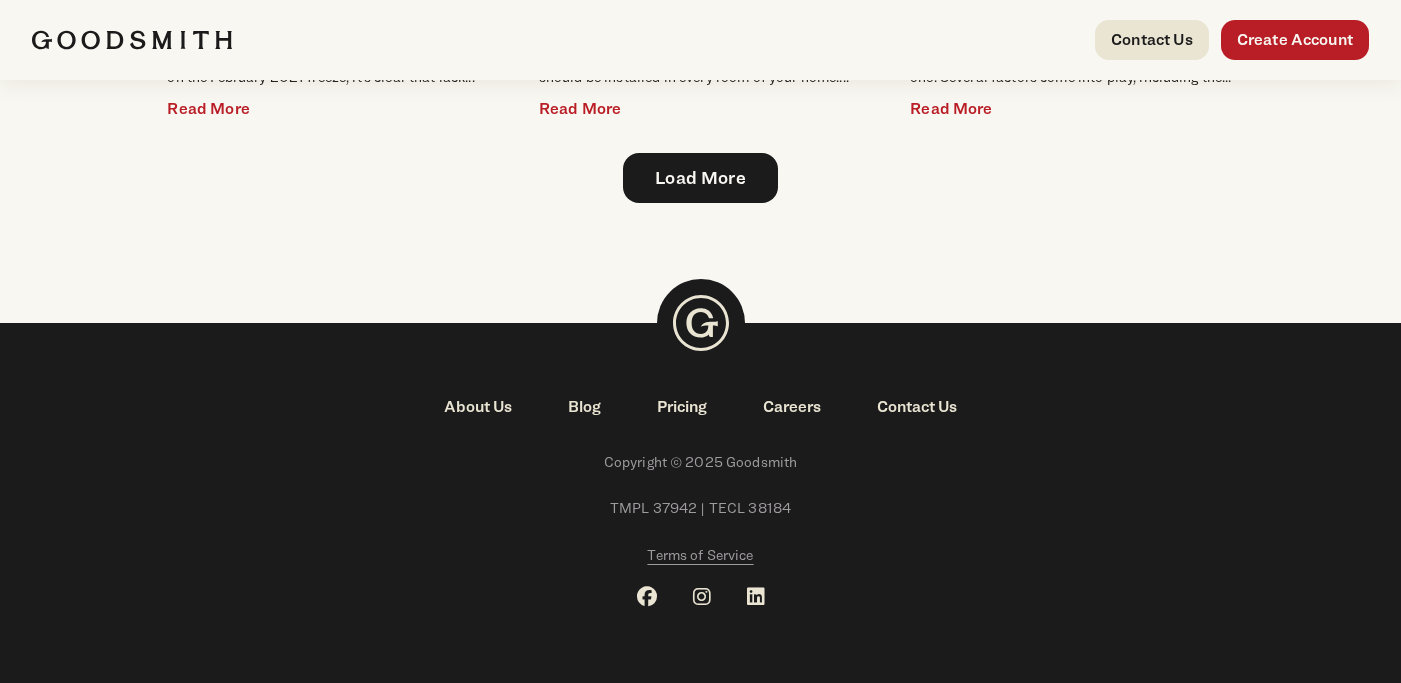 click on "About Us" at bounding box center (478, 407) 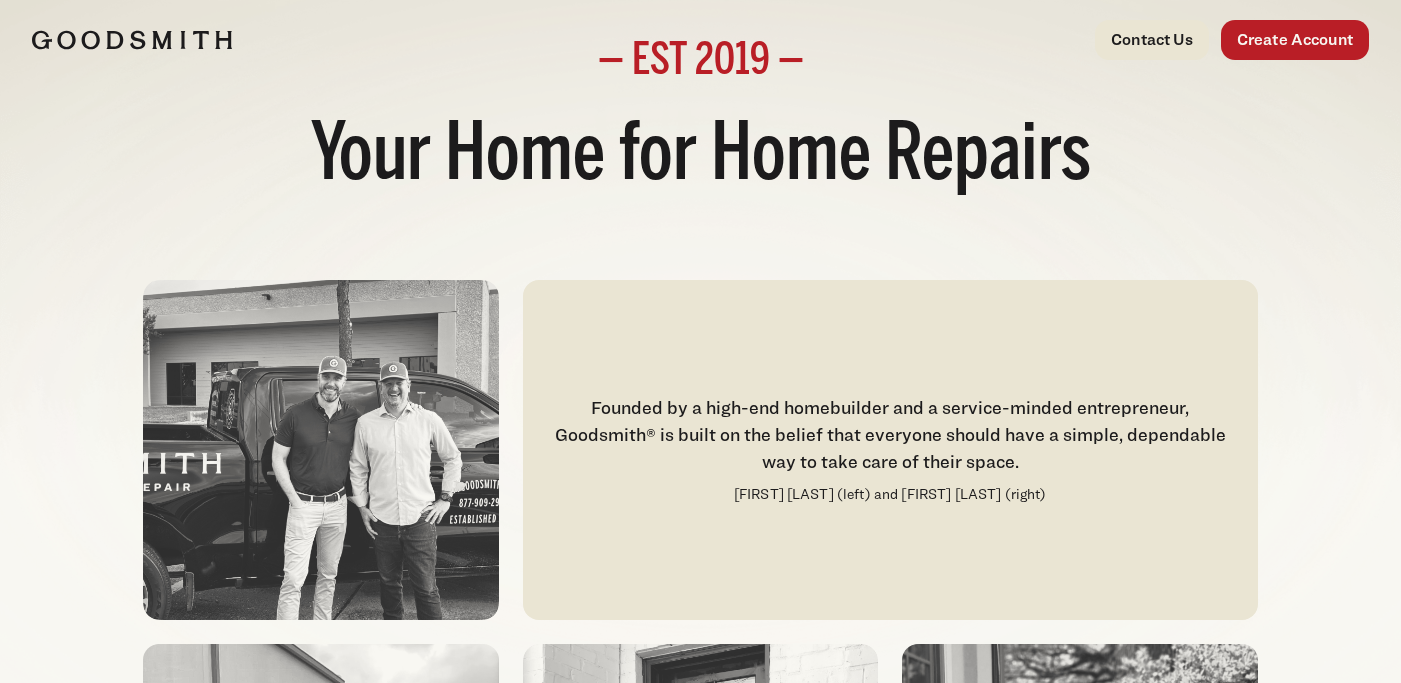scroll, scrollTop: 0, scrollLeft: 0, axis: both 